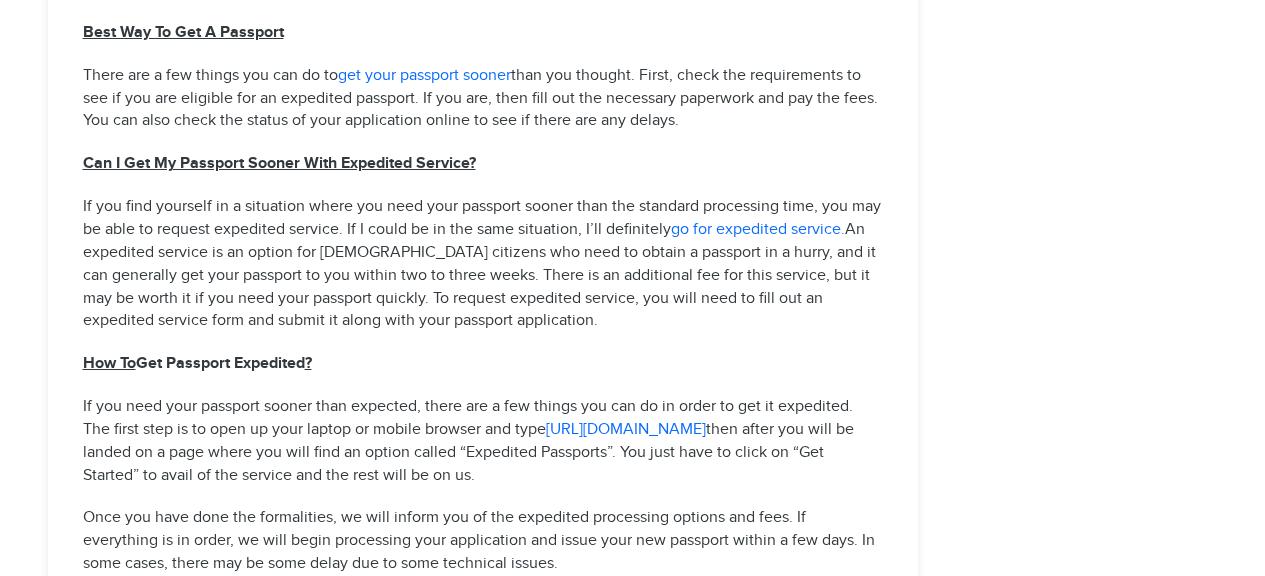 scroll, scrollTop: 2899, scrollLeft: 0, axis: vertical 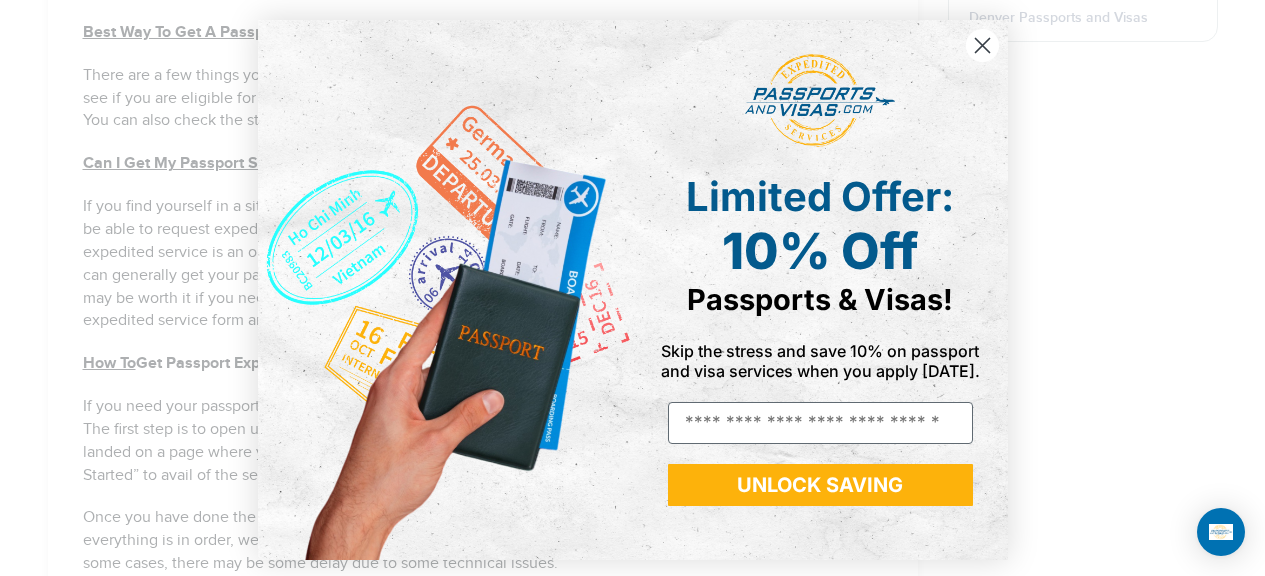 click 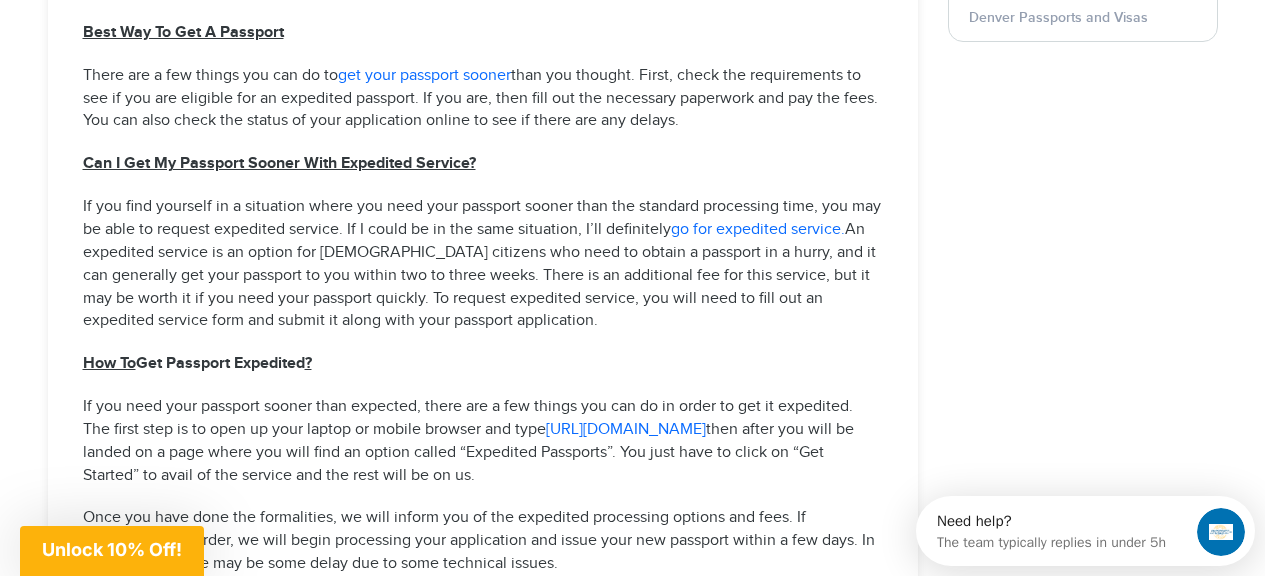 scroll, scrollTop: 0, scrollLeft: 0, axis: both 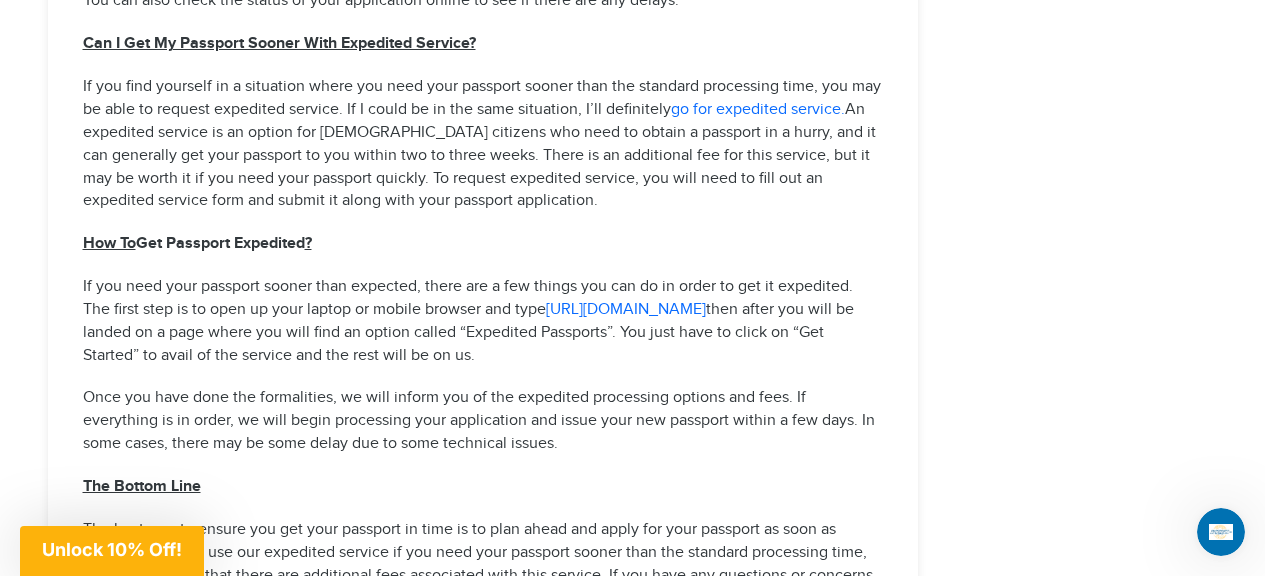 click on "https://www.passportsandvisas.com/" at bounding box center [626, 309] 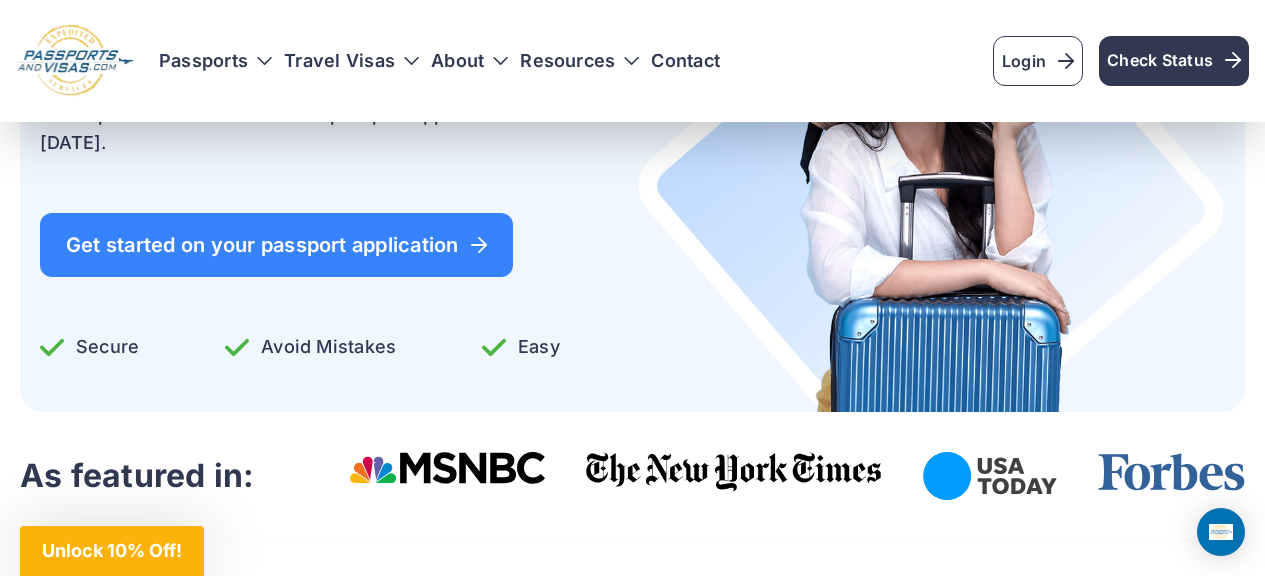 scroll, scrollTop: 400, scrollLeft: 0, axis: vertical 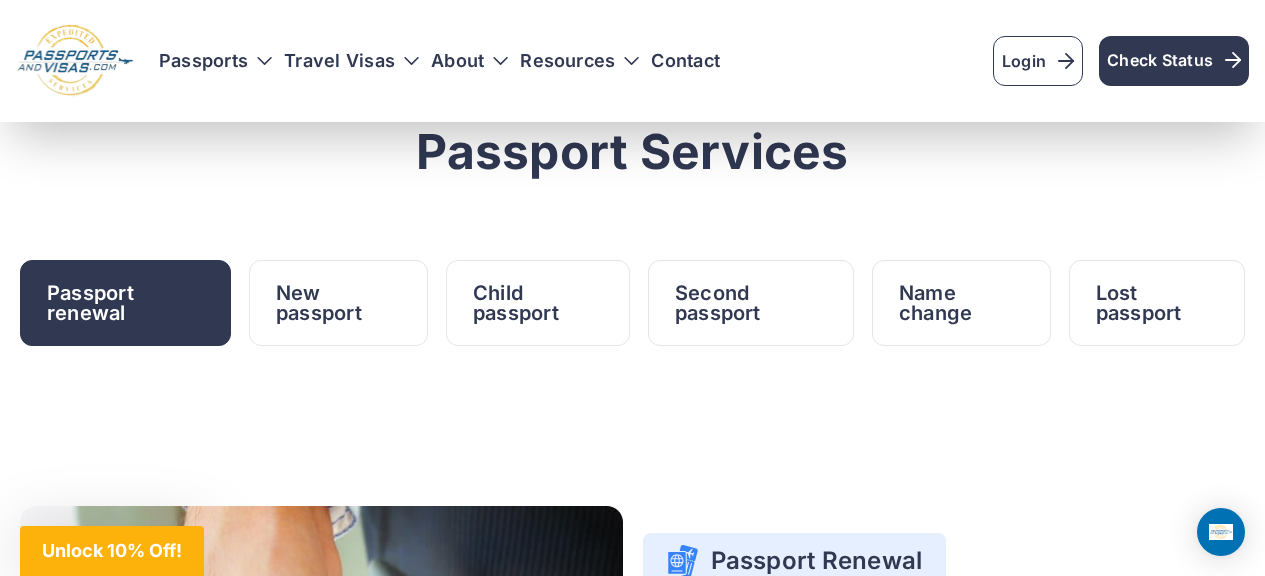 click on "Passport renewal" at bounding box center [125, 303] 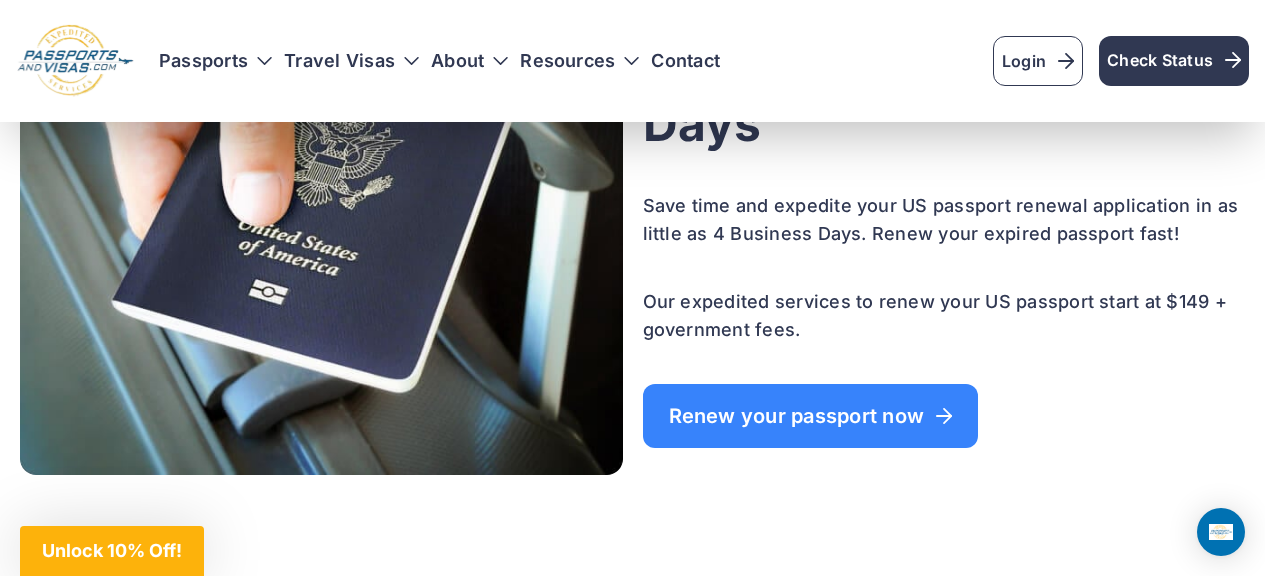 scroll, scrollTop: 1446, scrollLeft: 0, axis: vertical 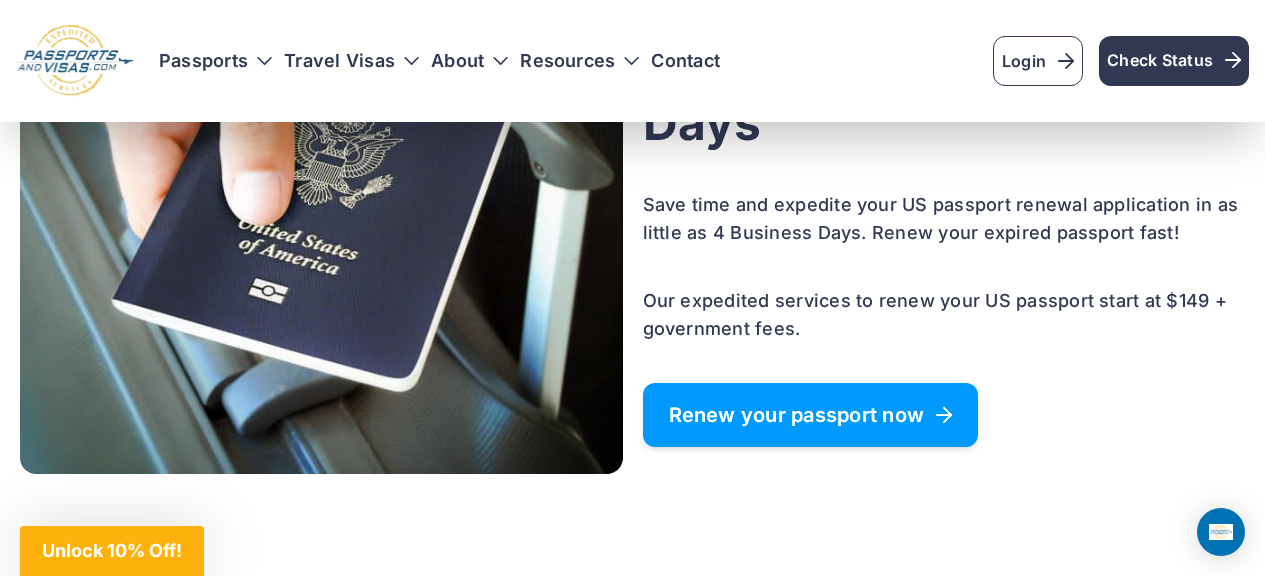 click on "Renew your passport now" at bounding box center (811, 415) 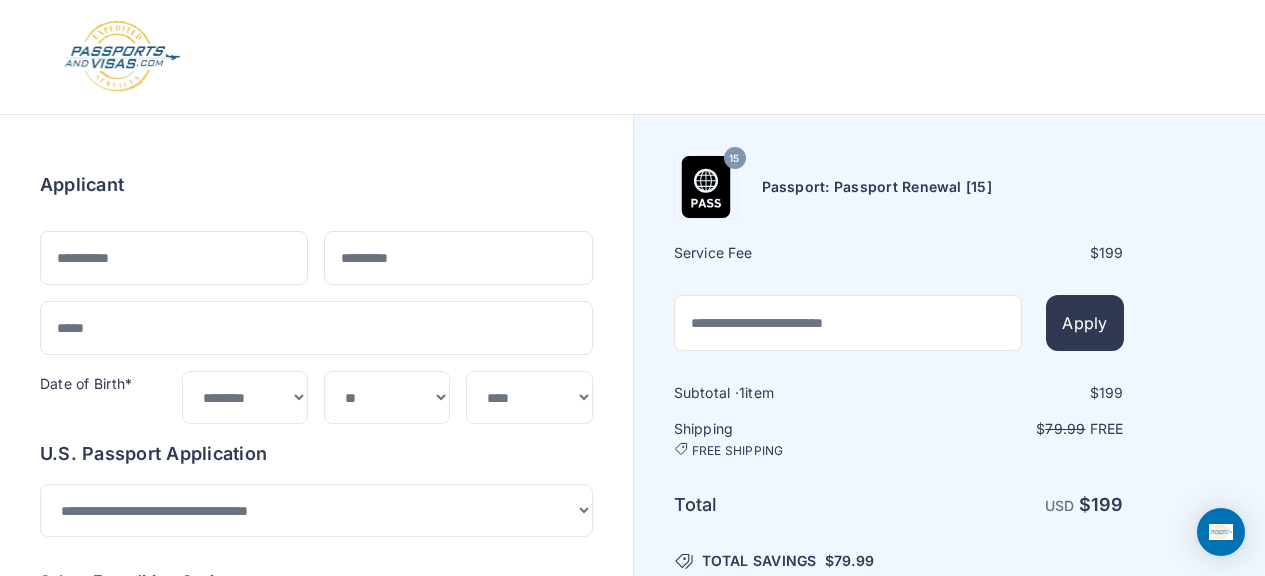 scroll, scrollTop: 0, scrollLeft: 0, axis: both 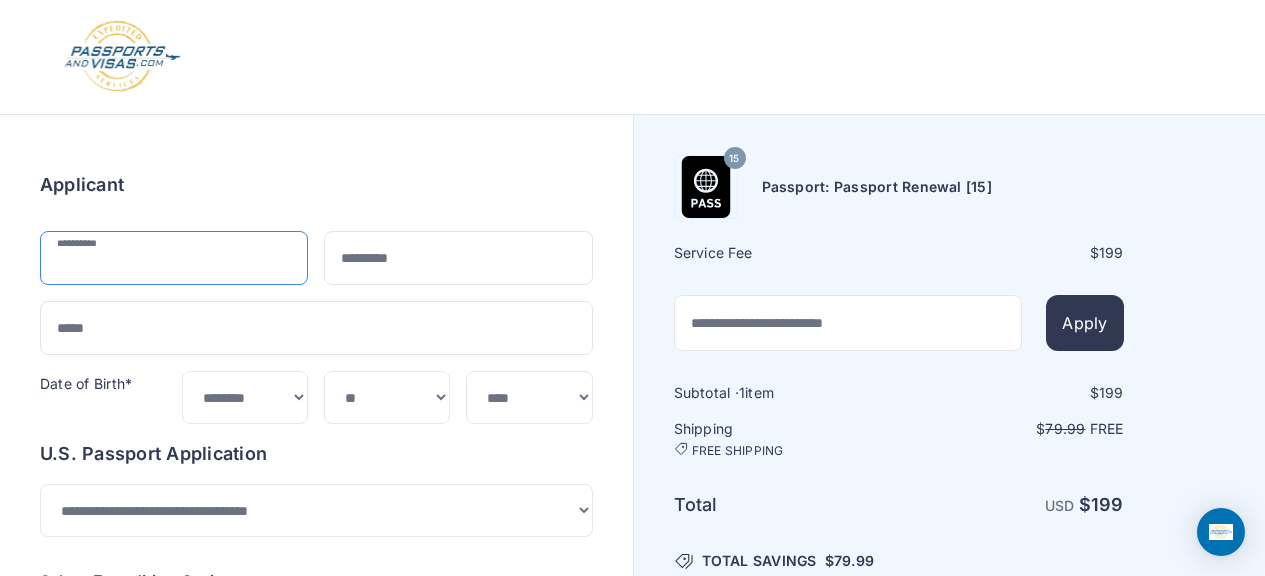 click at bounding box center [174, 258] 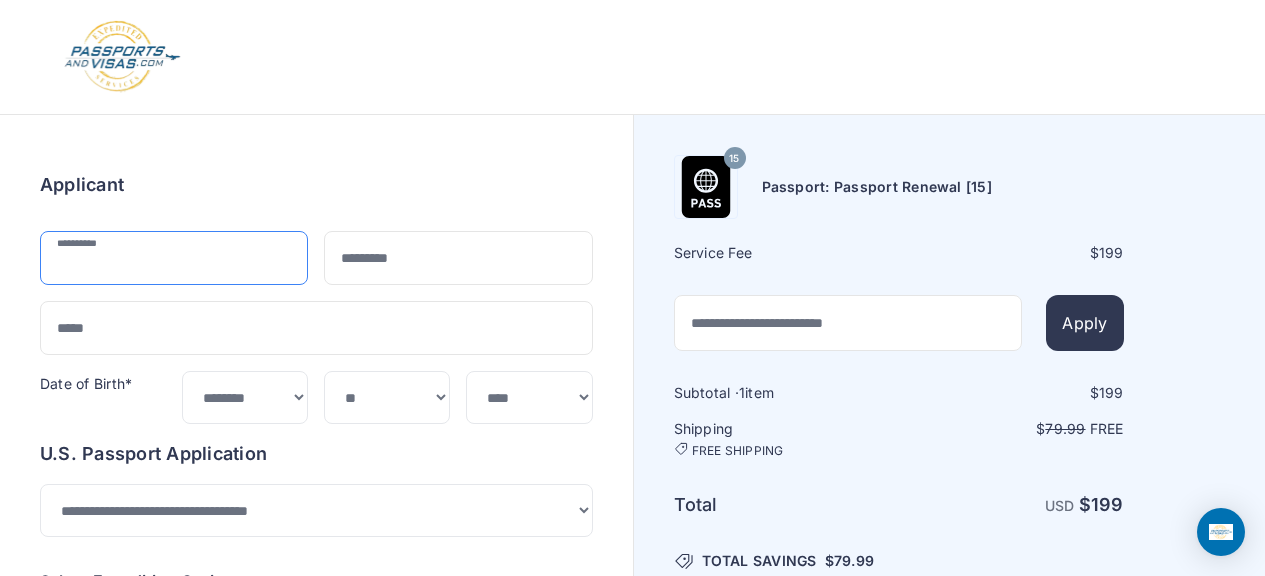 type on "*********" 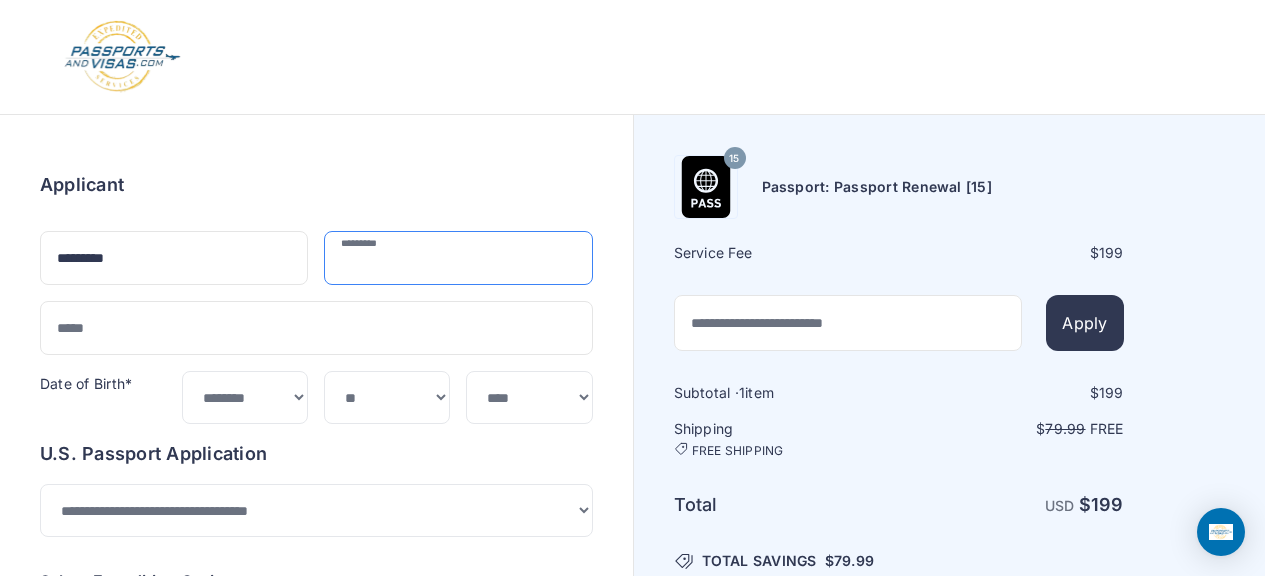 type on "******" 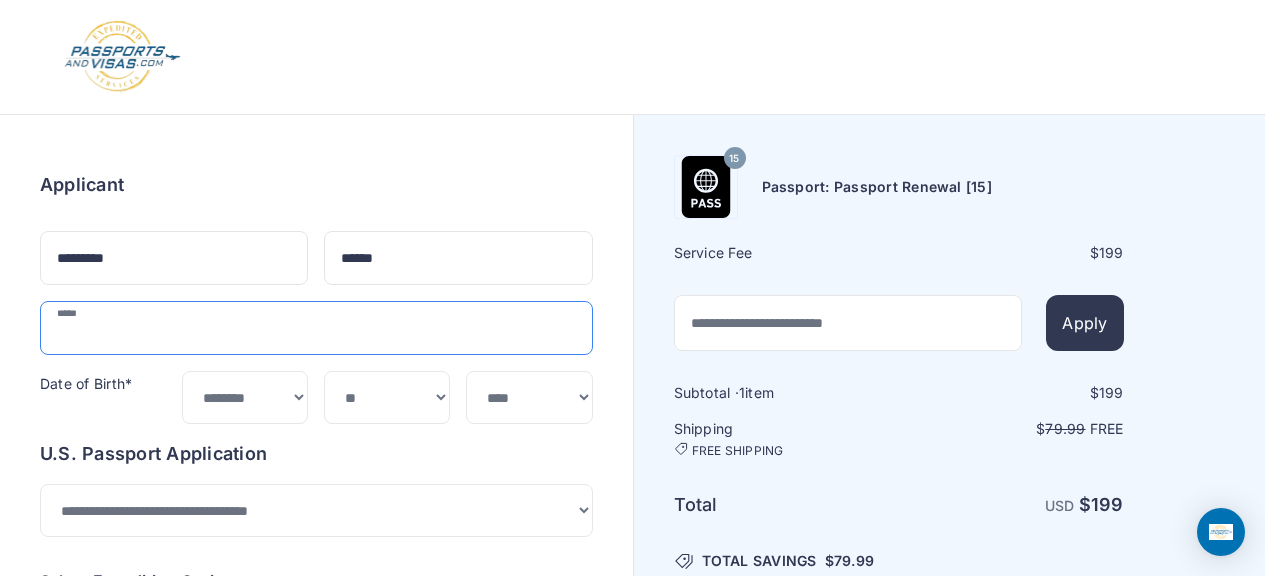 type on "**********" 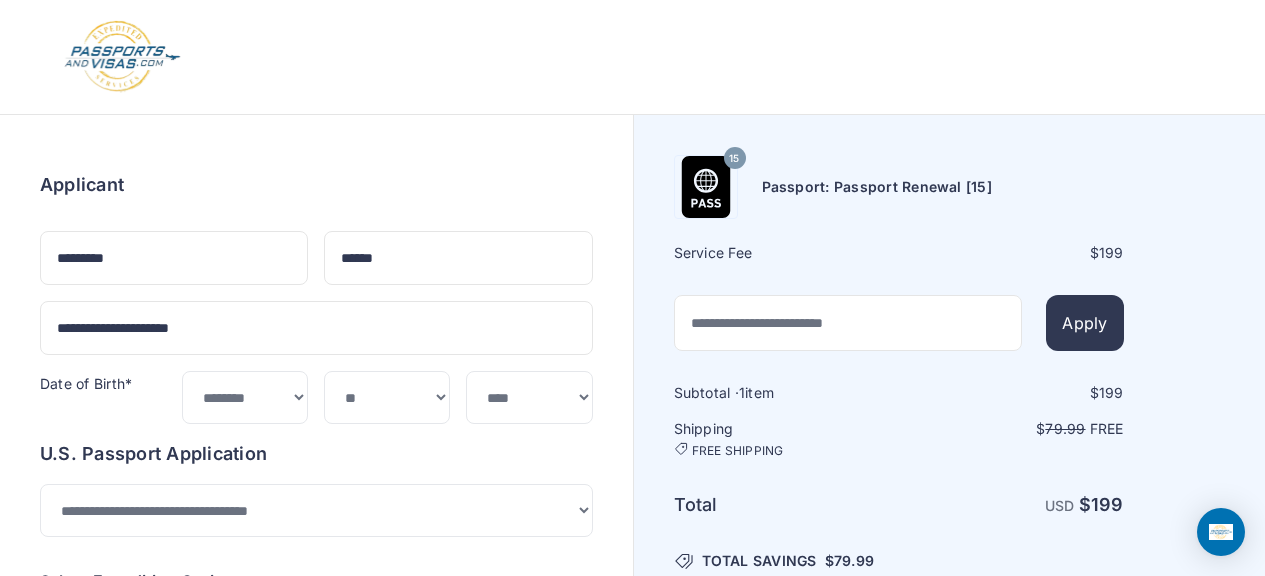 type on "**********" 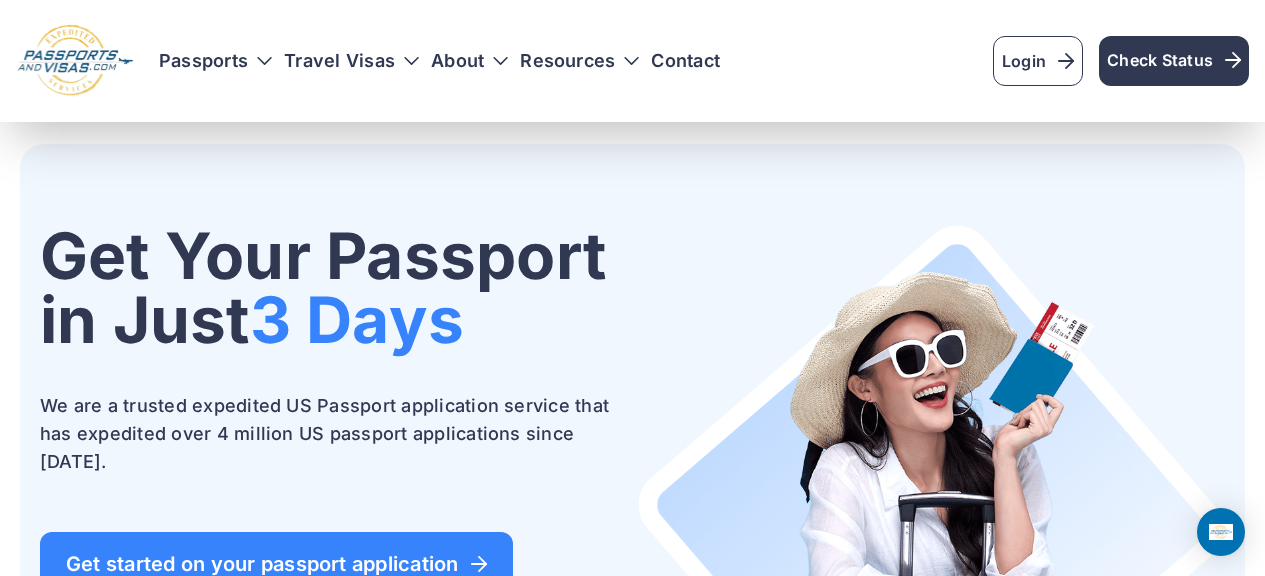 scroll, scrollTop: 800, scrollLeft: 0, axis: vertical 